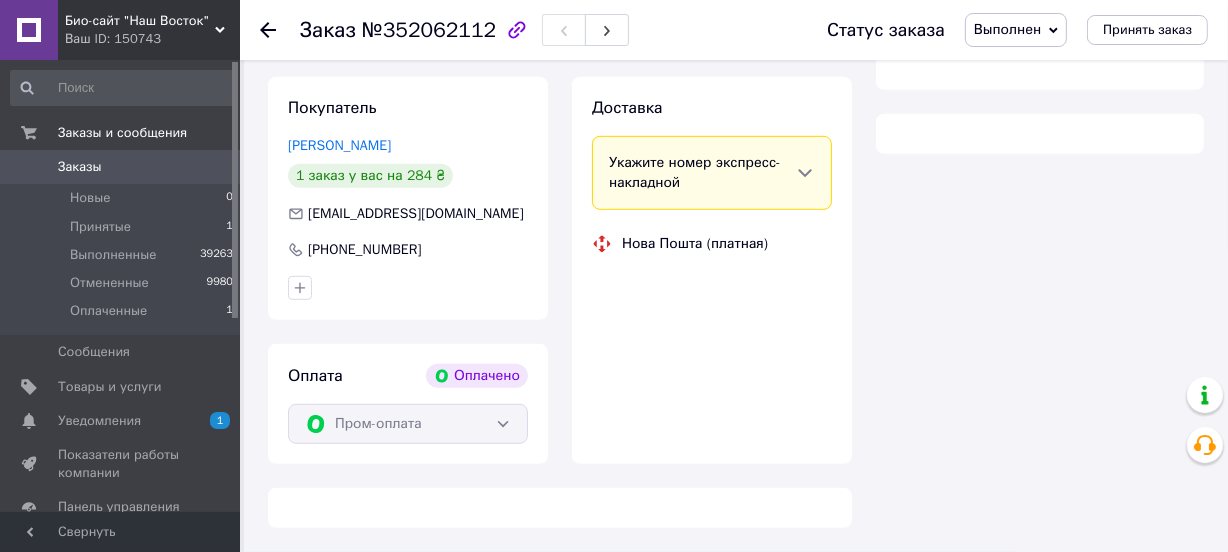 scroll, scrollTop: 976, scrollLeft: 0, axis: vertical 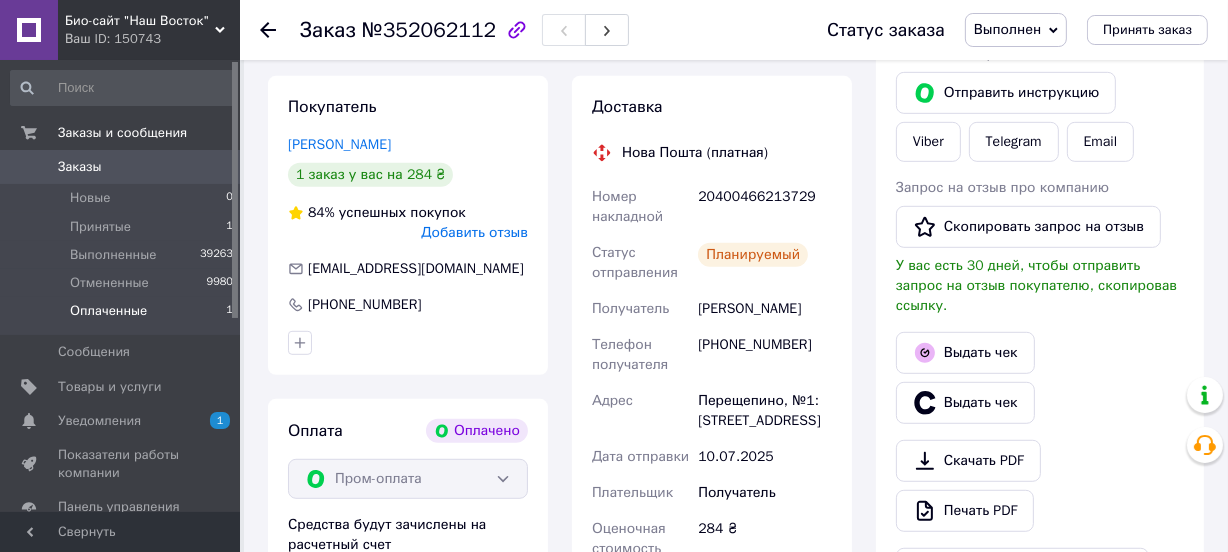 click on "Оплаченные" at bounding box center (108, 311) 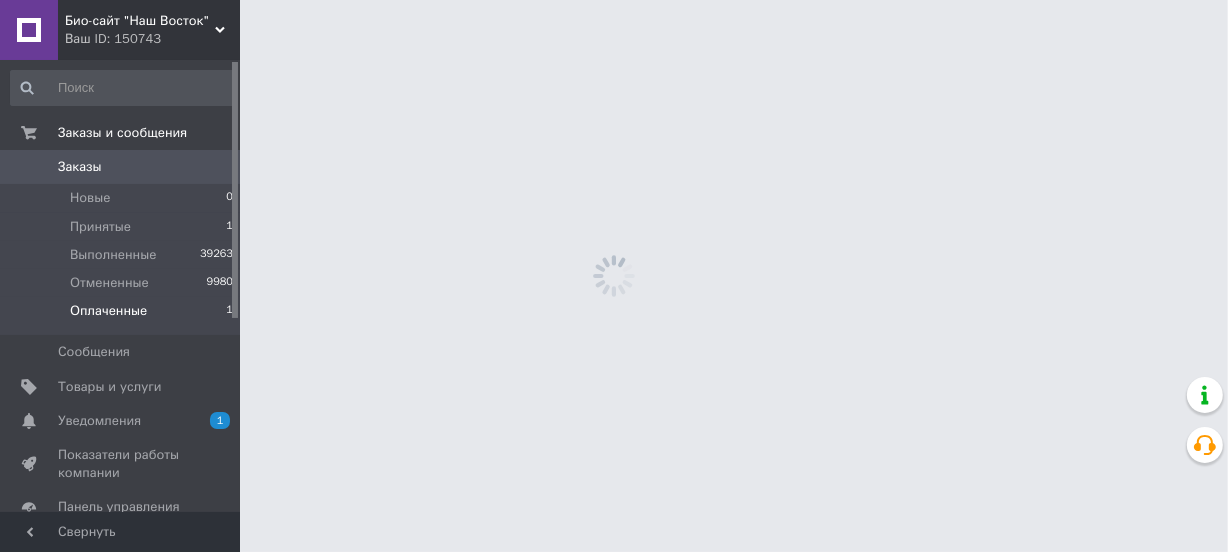 scroll, scrollTop: 0, scrollLeft: 0, axis: both 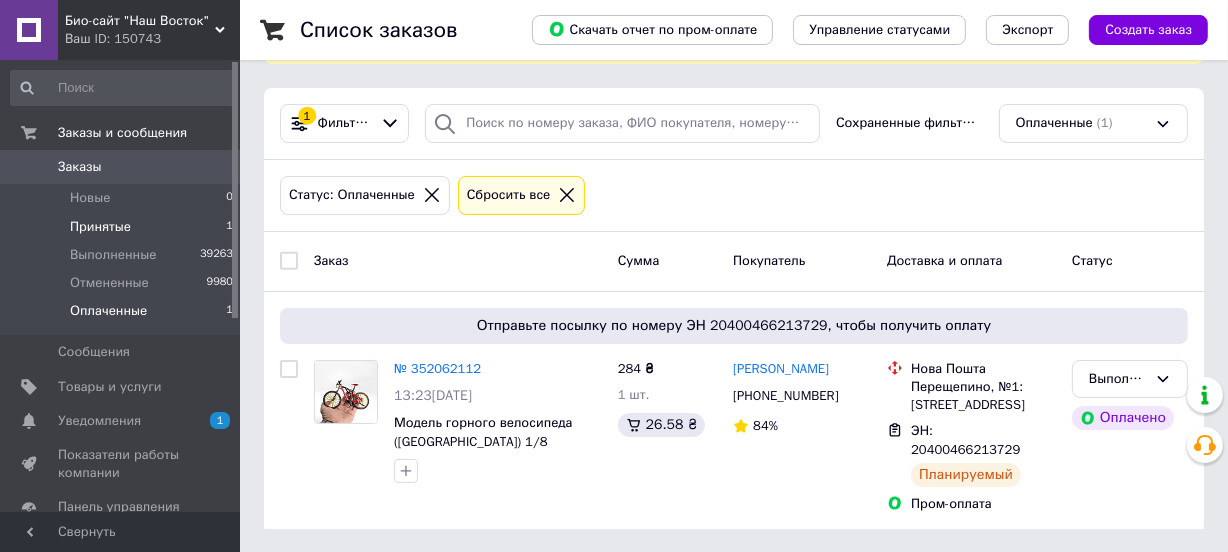 click on "Принятые" at bounding box center [100, 227] 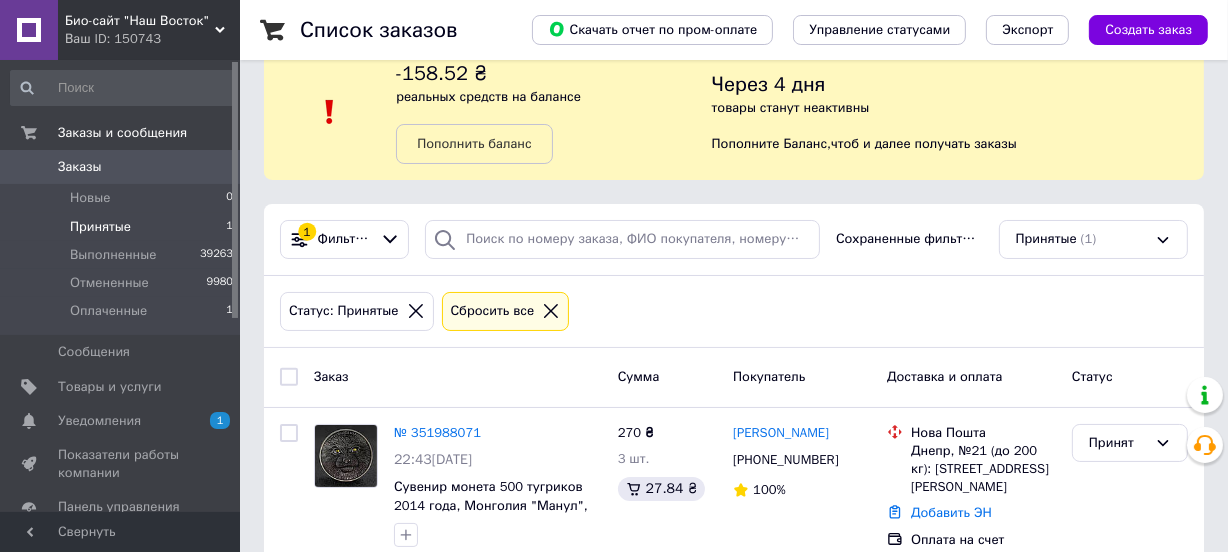scroll, scrollTop: 74, scrollLeft: 0, axis: vertical 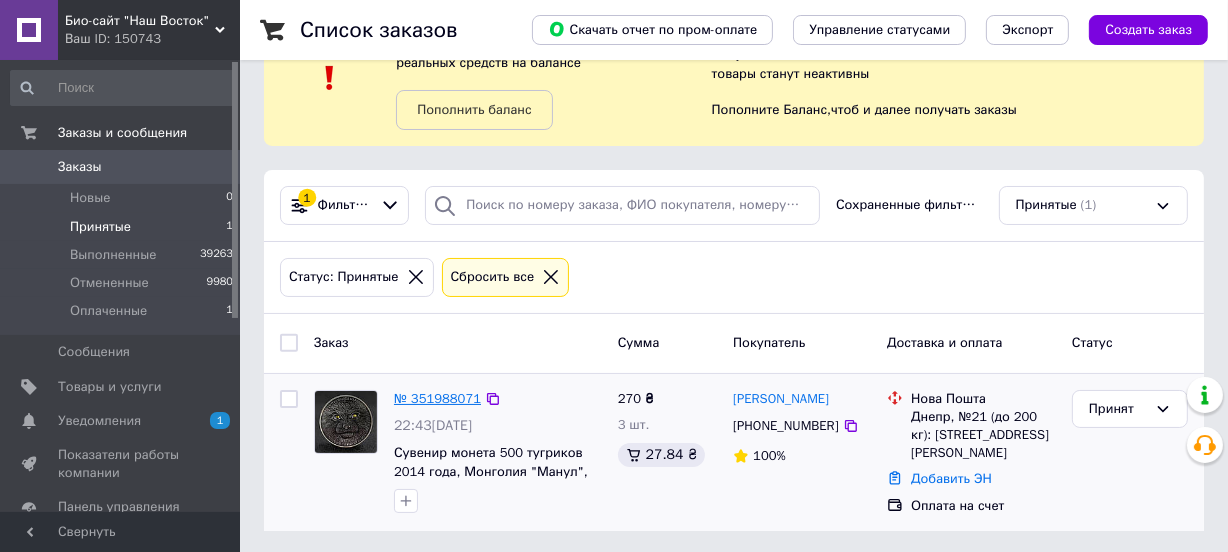 click on "№ 351988071" at bounding box center (437, 398) 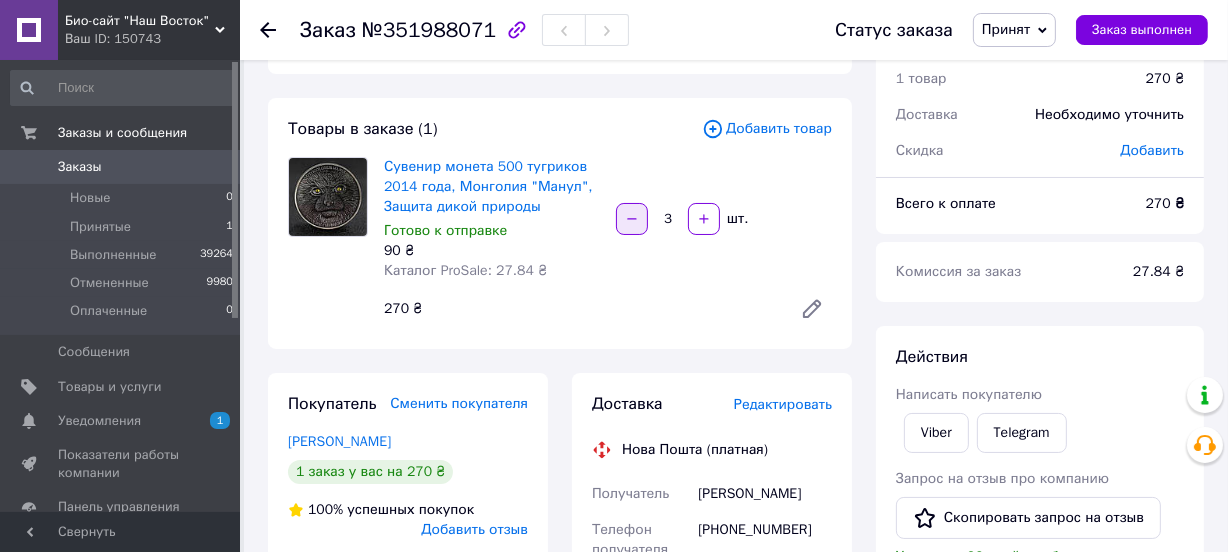 click 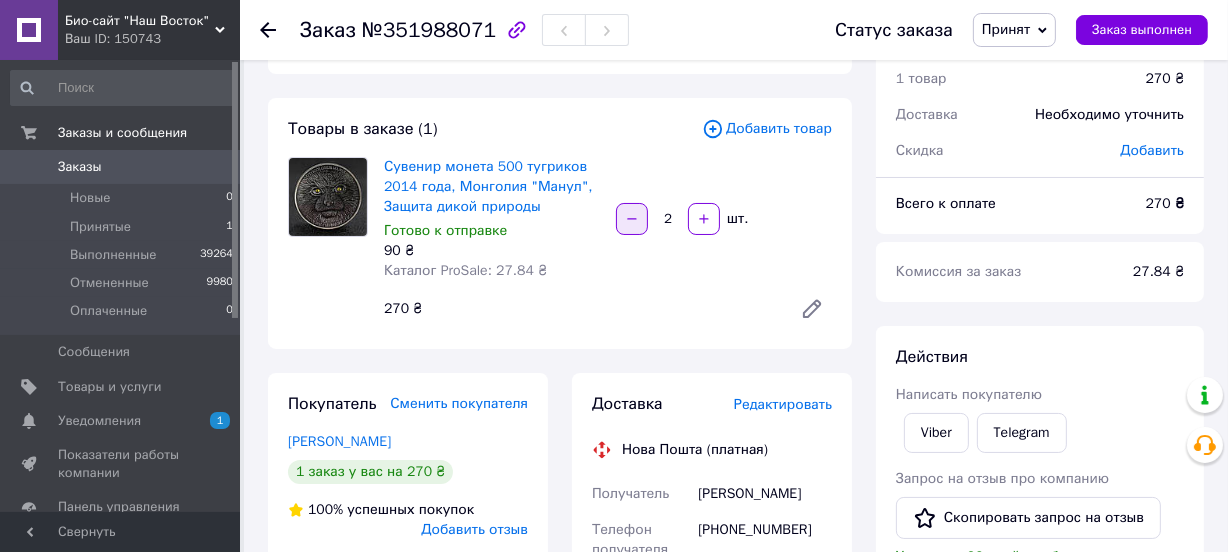 click 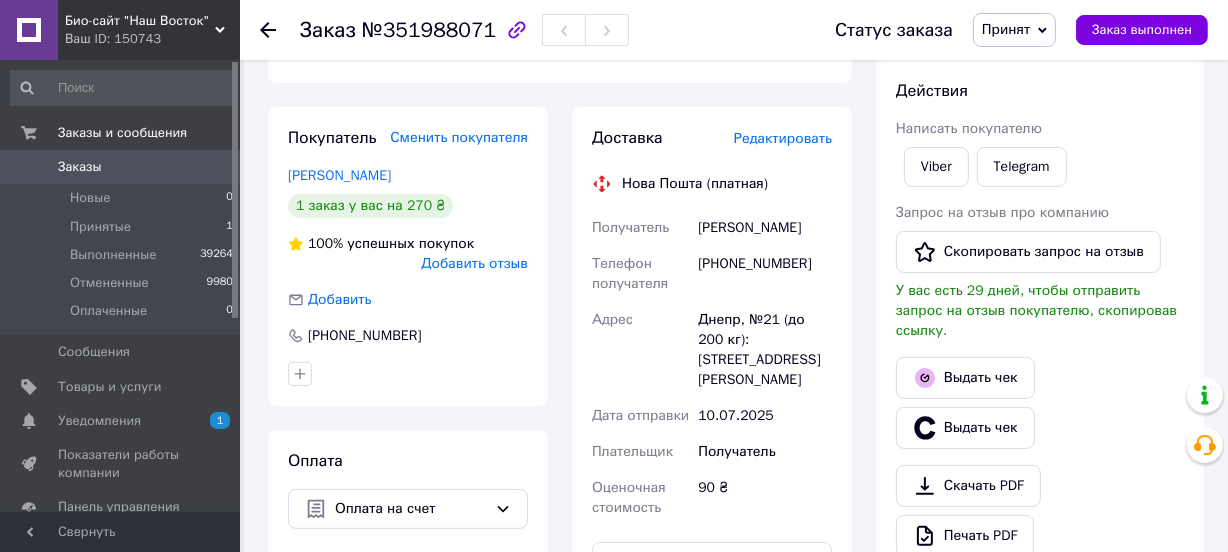 scroll, scrollTop: 347, scrollLeft: 0, axis: vertical 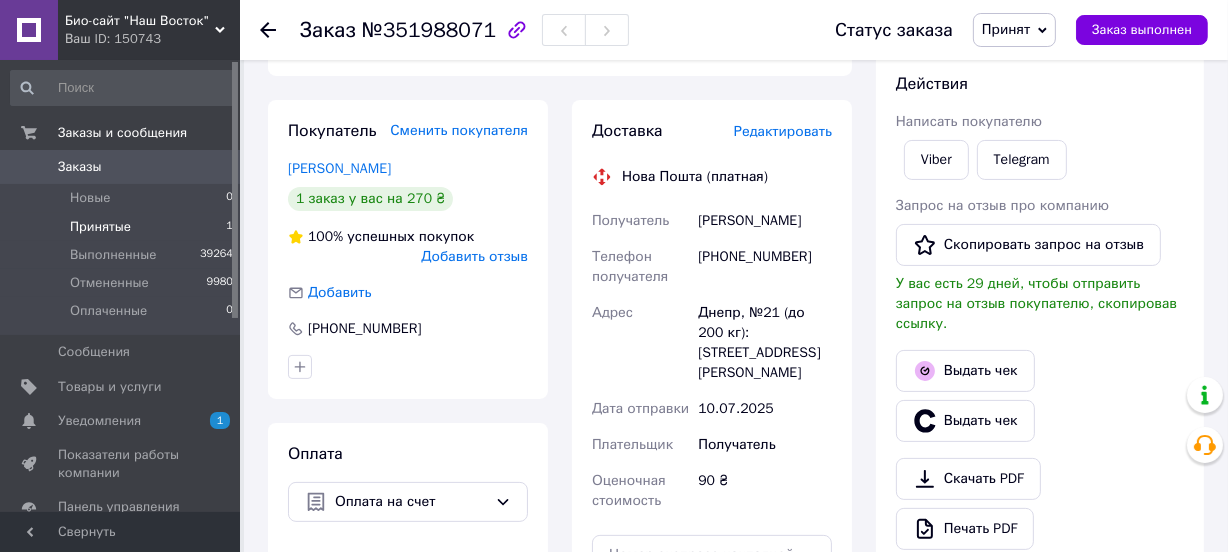 click on "Принятые" at bounding box center (100, 227) 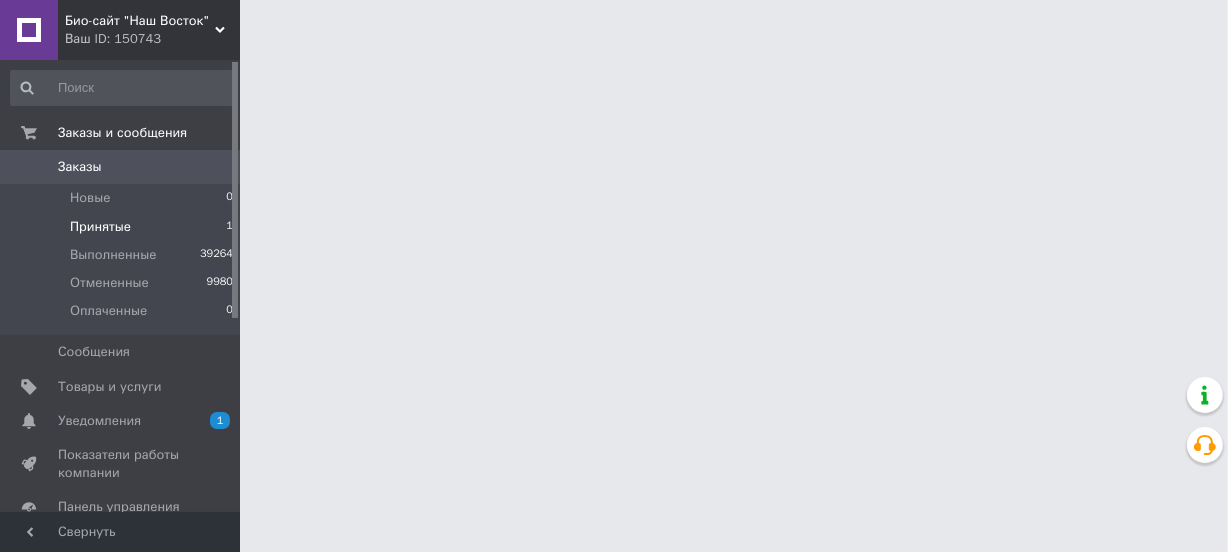 scroll, scrollTop: 0, scrollLeft: 0, axis: both 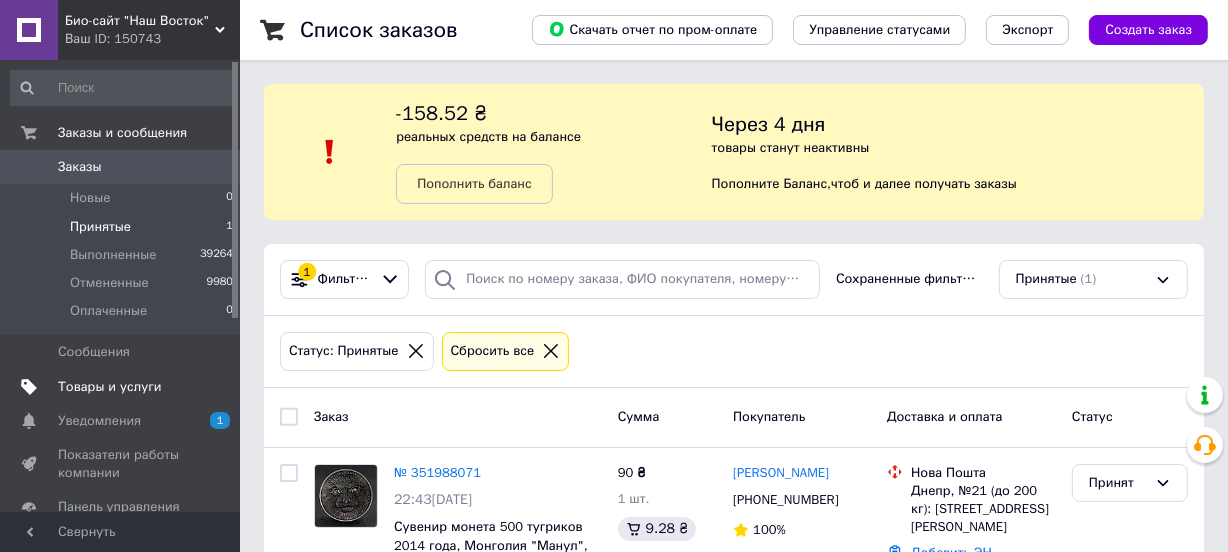 click on "Товары и услуги" at bounding box center [110, 387] 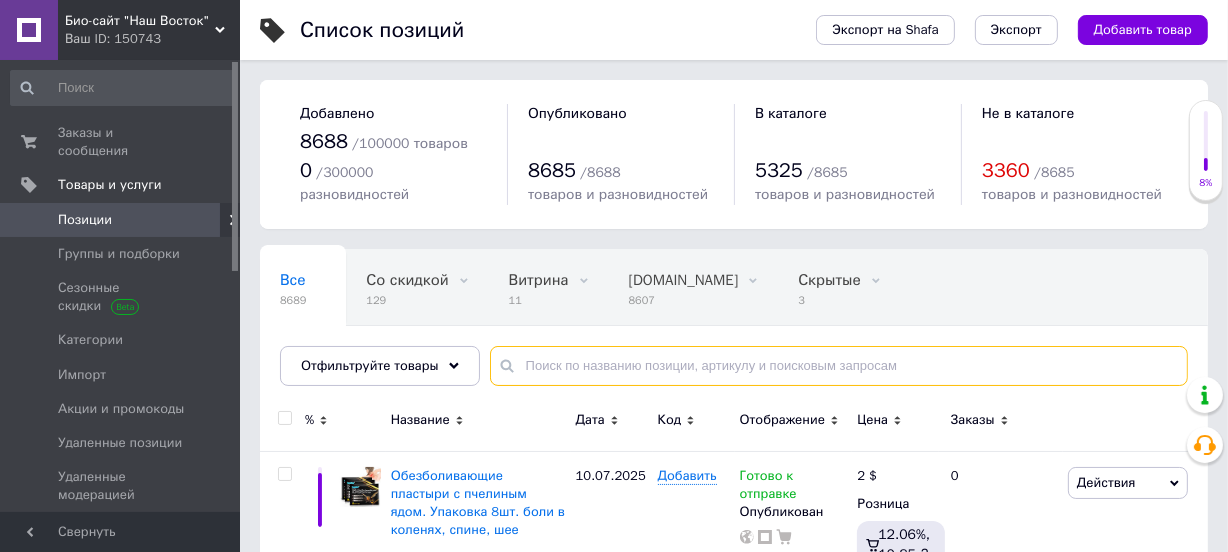 click at bounding box center (839, 366) 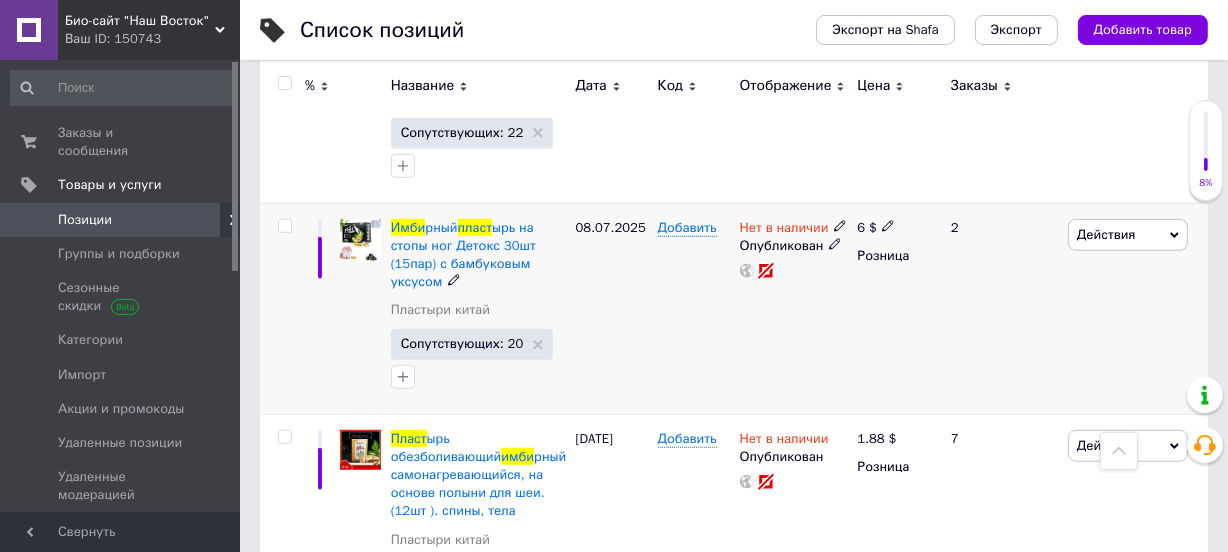 scroll, scrollTop: 1181, scrollLeft: 0, axis: vertical 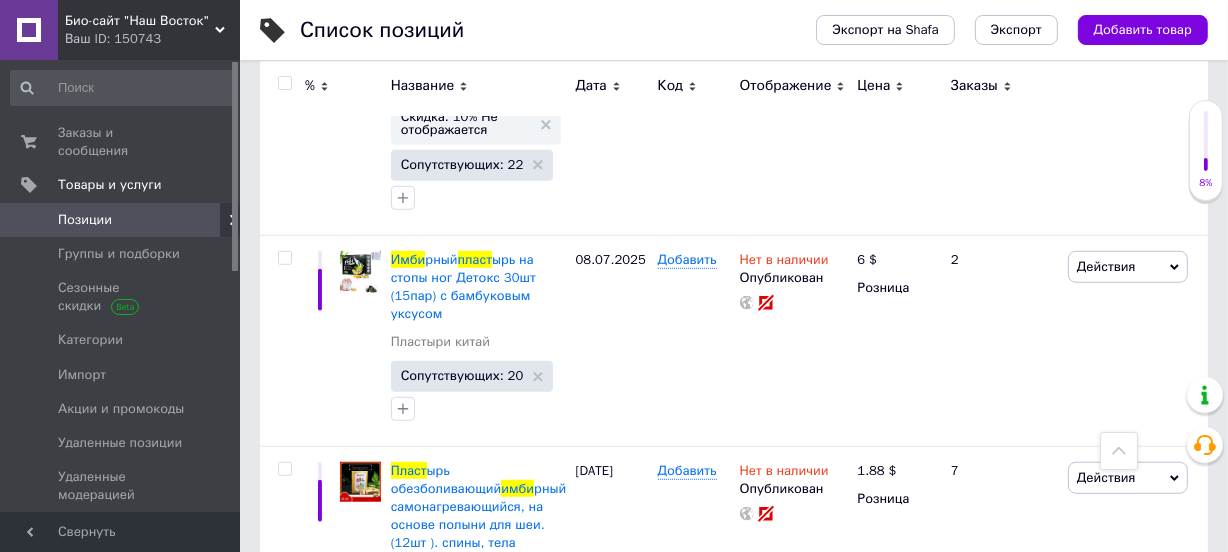 type on "пласт имби" 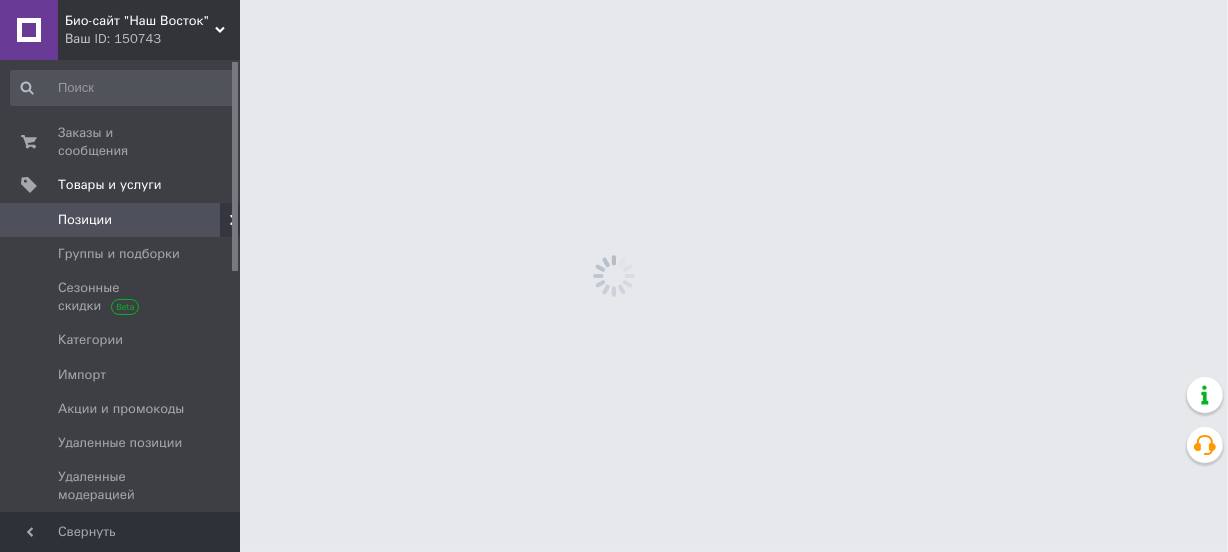 scroll, scrollTop: 0, scrollLeft: 0, axis: both 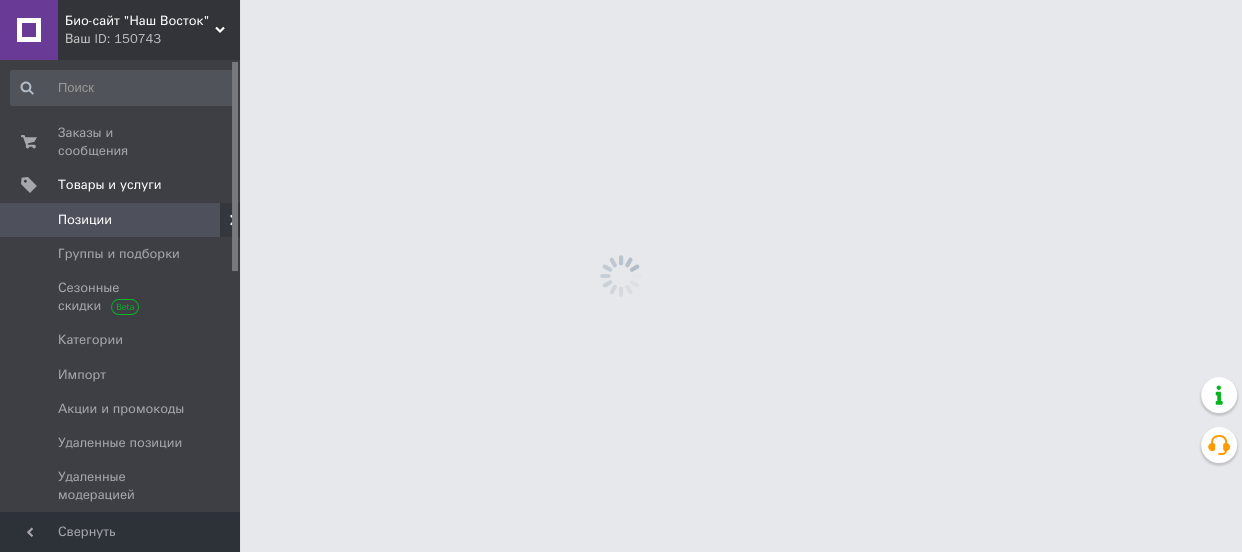 click on "Позиции" at bounding box center [85, 220] 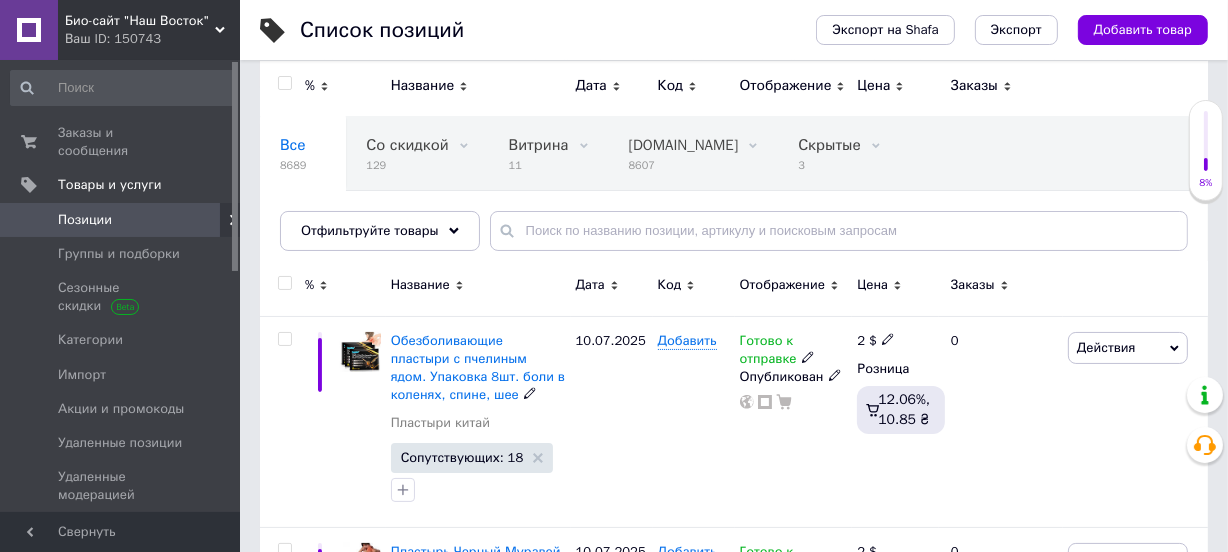 scroll, scrollTop: 90, scrollLeft: 0, axis: vertical 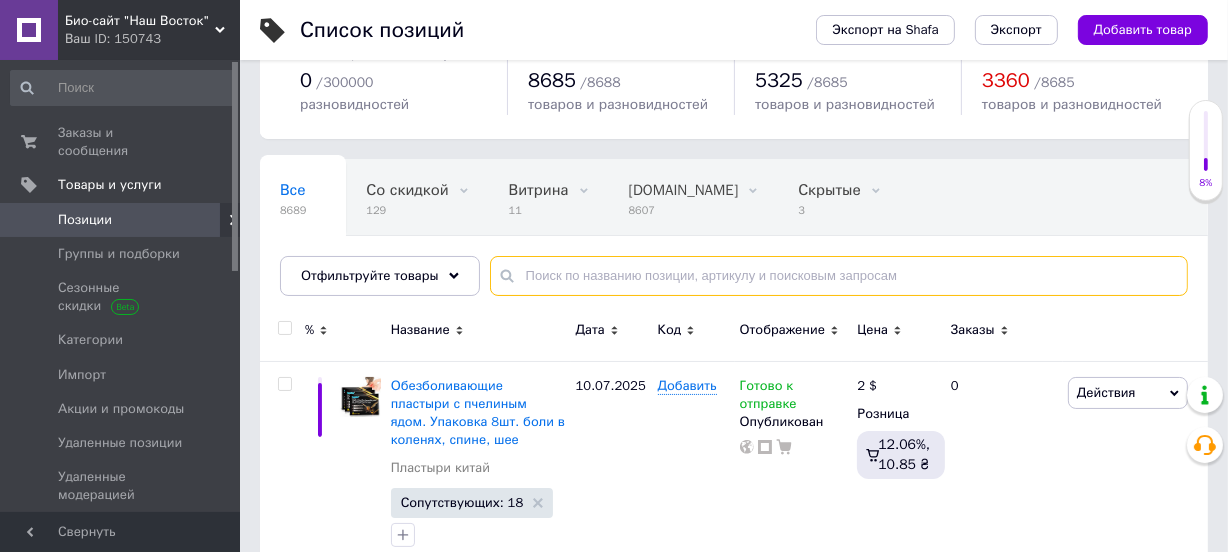 click at bounding box center (839, 276) 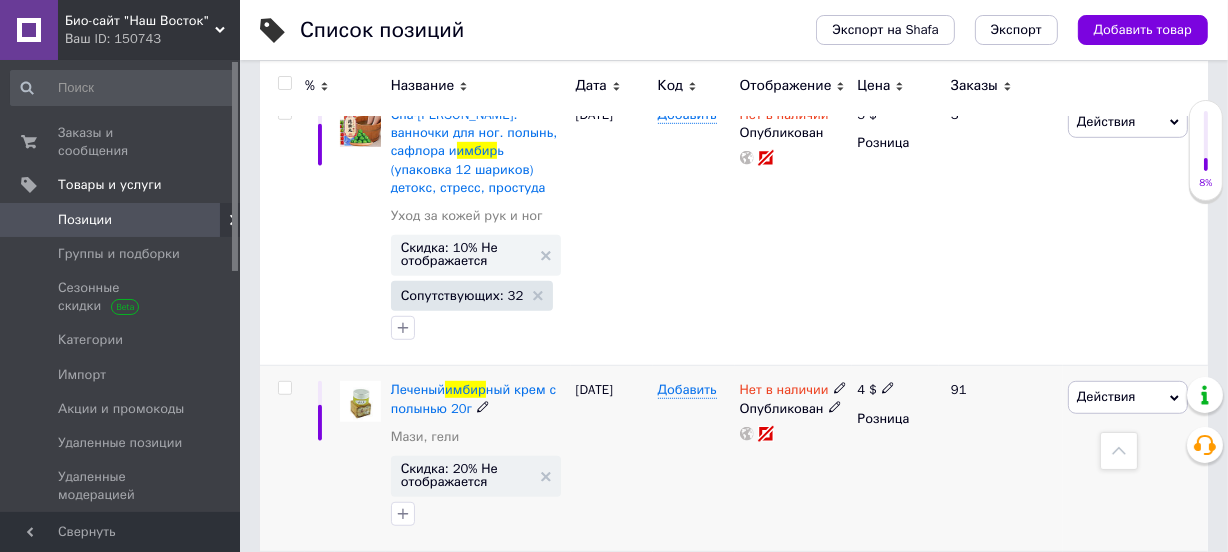 scroll, scrollTop: 1000, scrollLeft: 0, axis: vertical 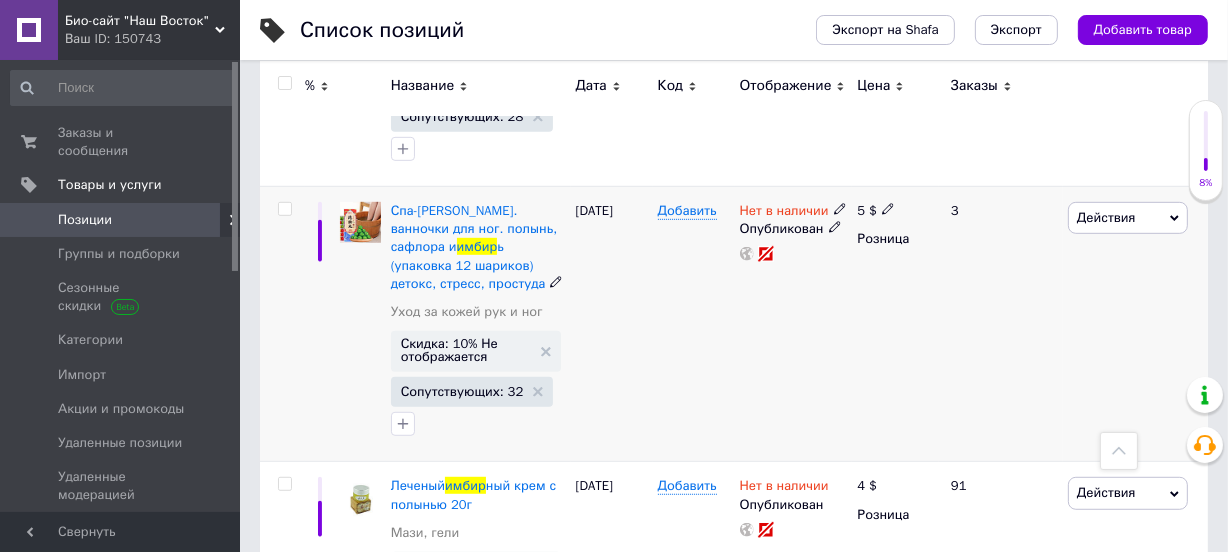 type on "имбир" 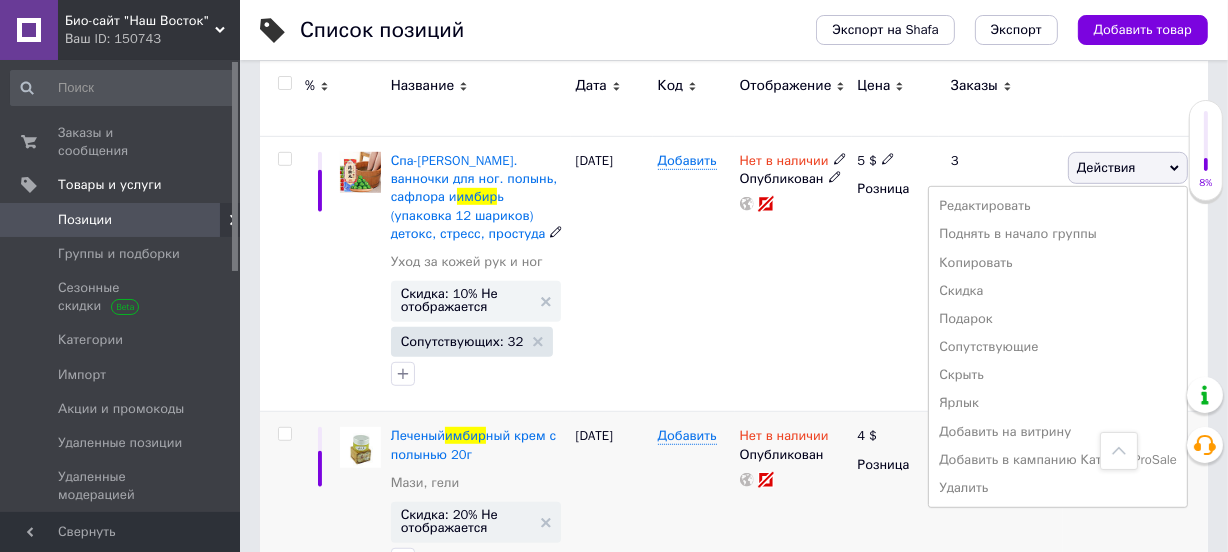 scroll, scrollTop: 1090, scrollLeft: 0, axis: vertical 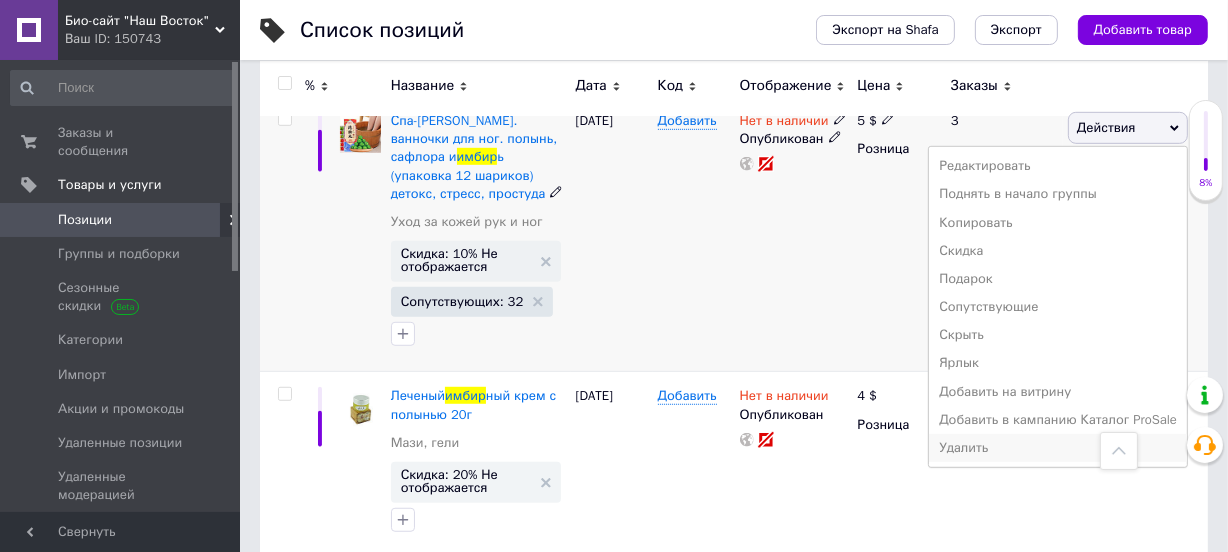 click on "Удалить" at bounding box center (1058, 448) 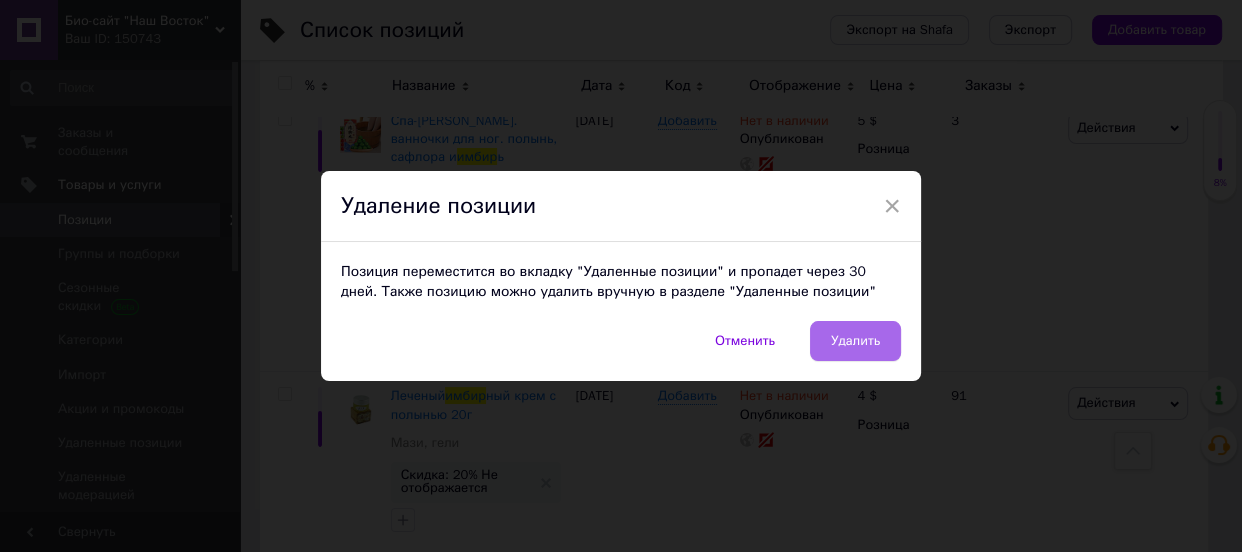 click on "Удалить" at bounding box center [855, 341] 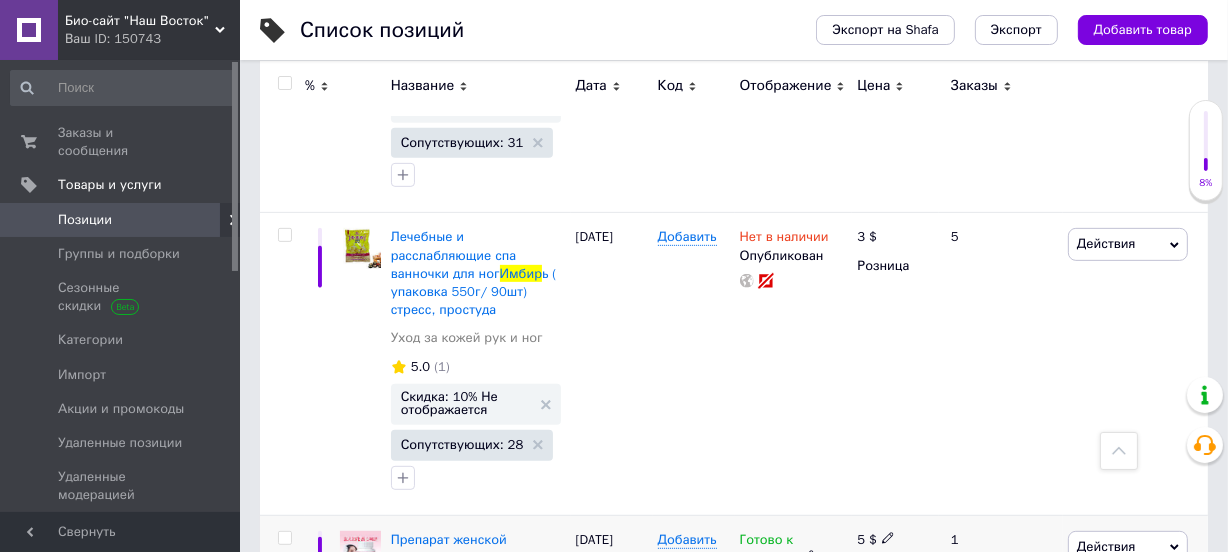 scroll, scrollTop: 727, scrollLeft: 0, axis: vertical 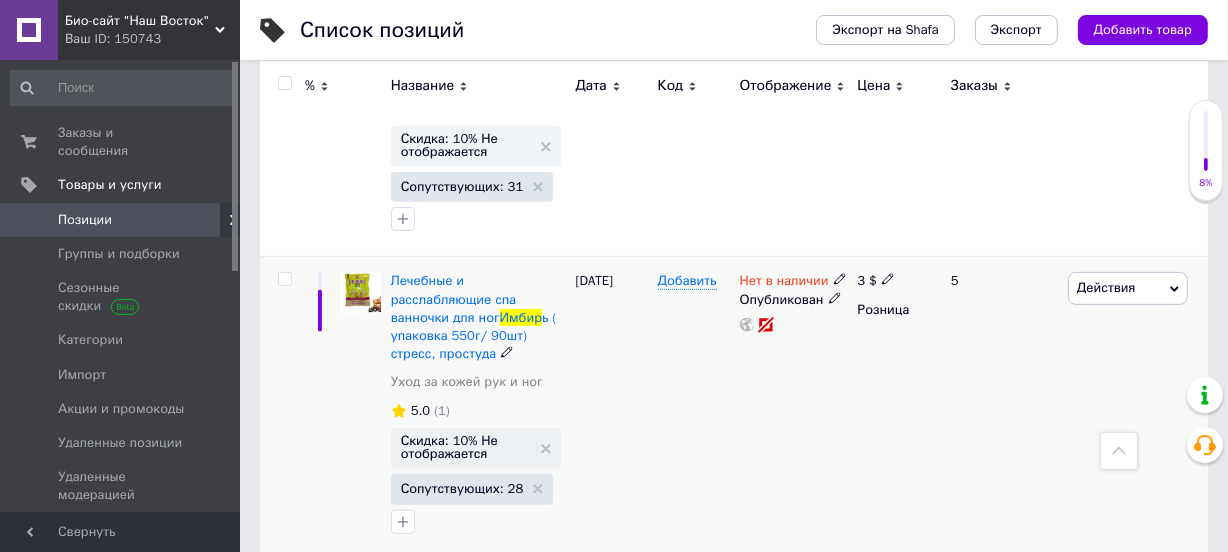 click on "Нет в наличии" at bounding box center [784, 283] 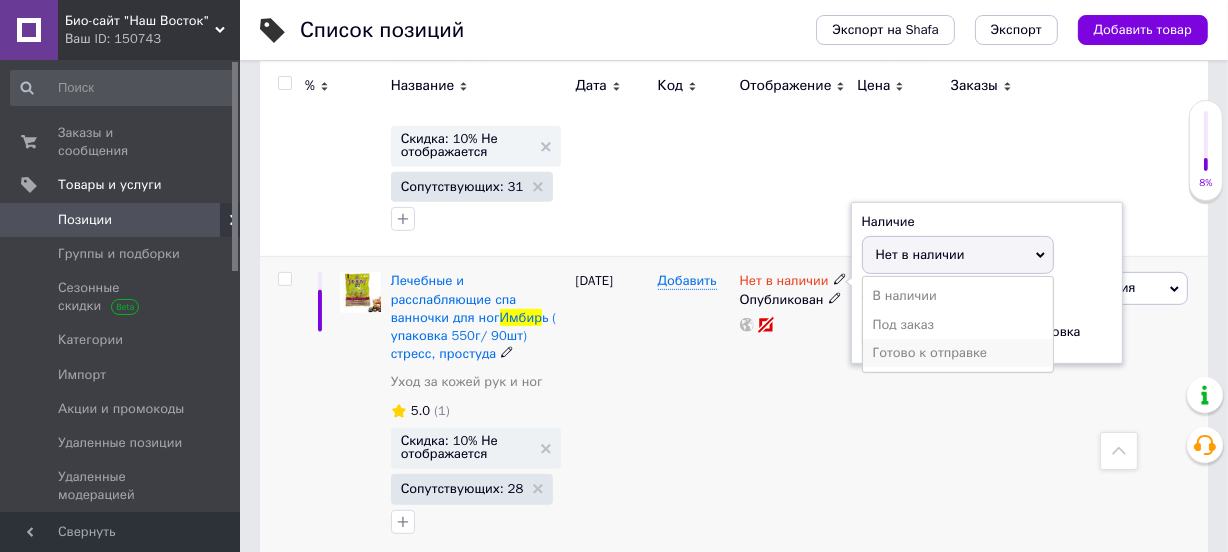 click on "Готово к отправке" at bounding box center [958, 353] 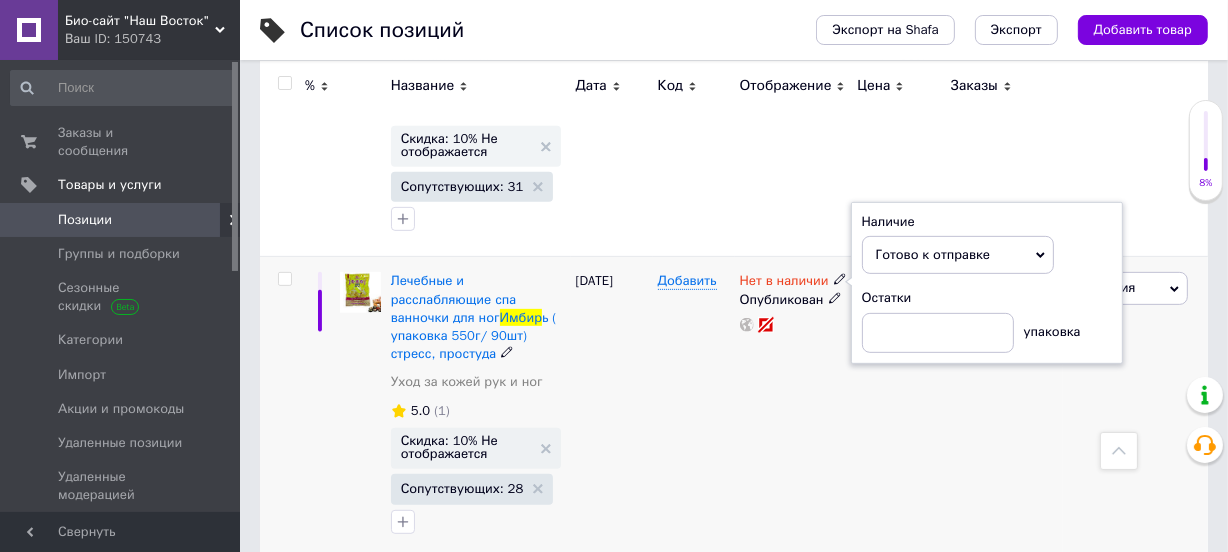click on "Добавить" at bounding box center [694, 408] 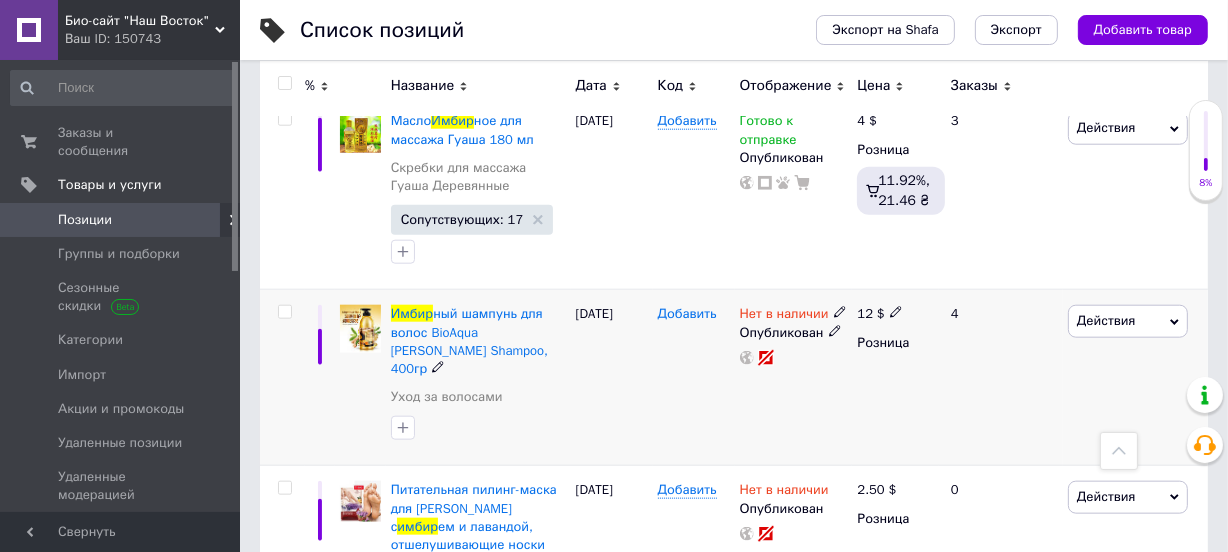 scroll, scrollTop: 1909, scrollLeft: 0, axis: vertical 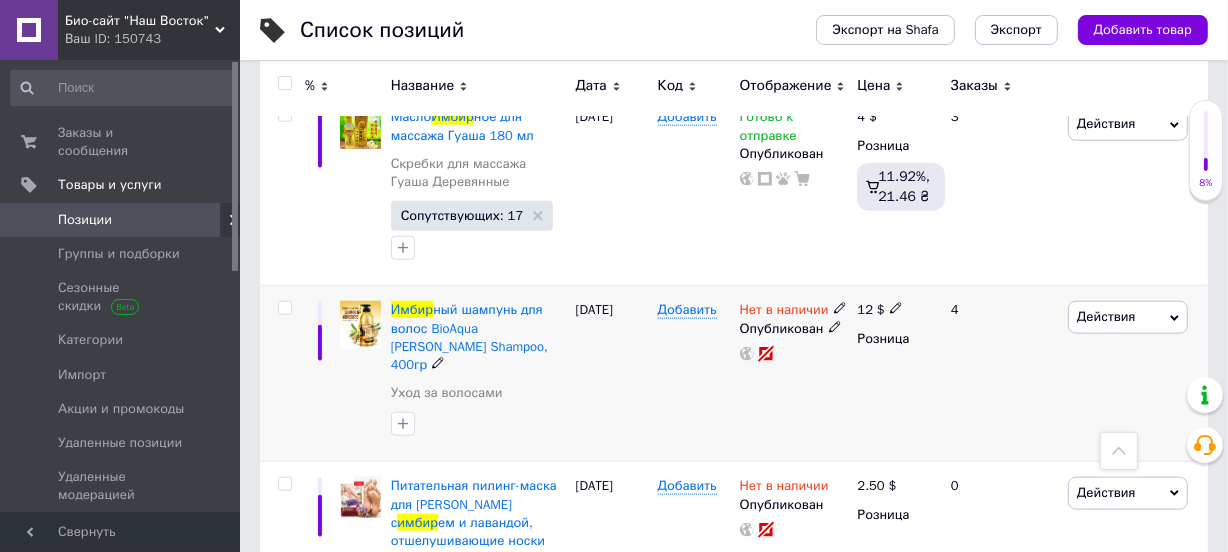 click on "Действия" at bounding box center [1106, 316] 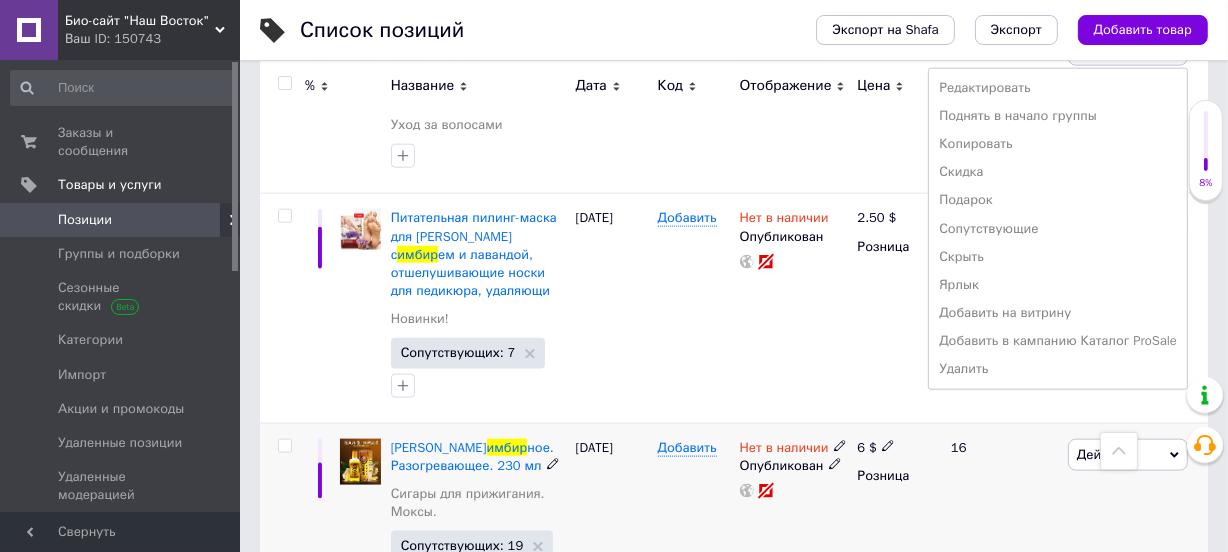 scroll, scrollTop: 2181, scrollLeft: 0, axis: vertical 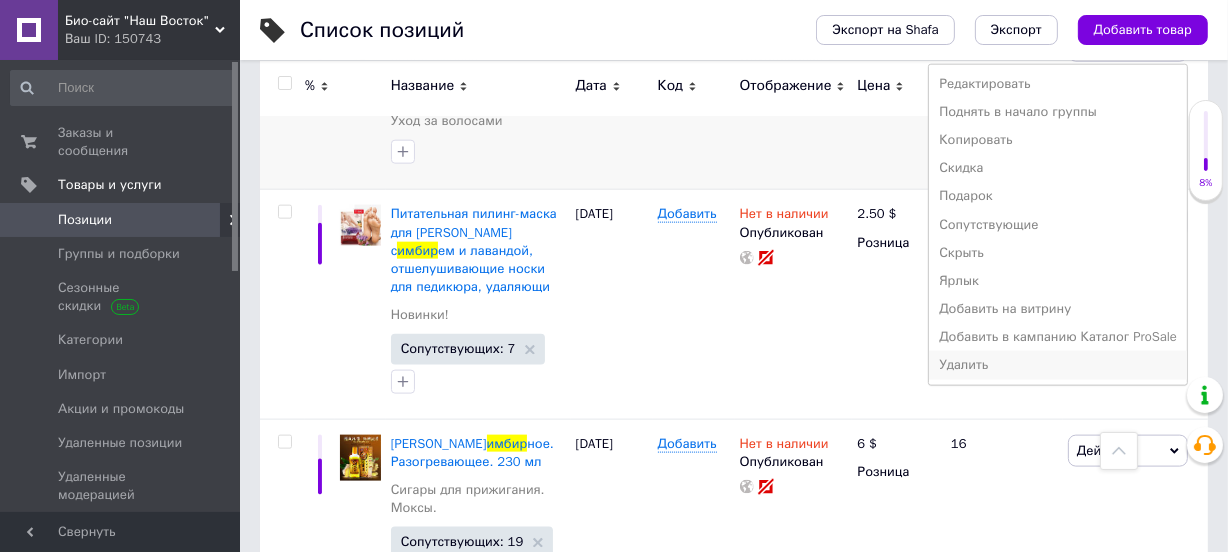 click on "Удалить" at bounding box center (1058, 365) 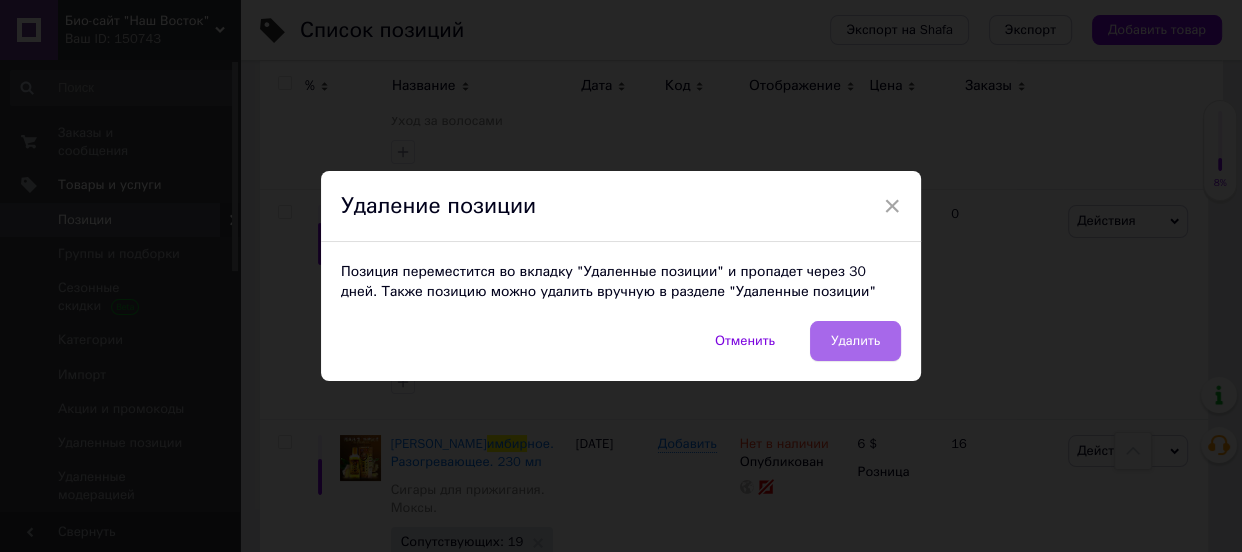 click on "Удалить" at bounding box center (855, 341) 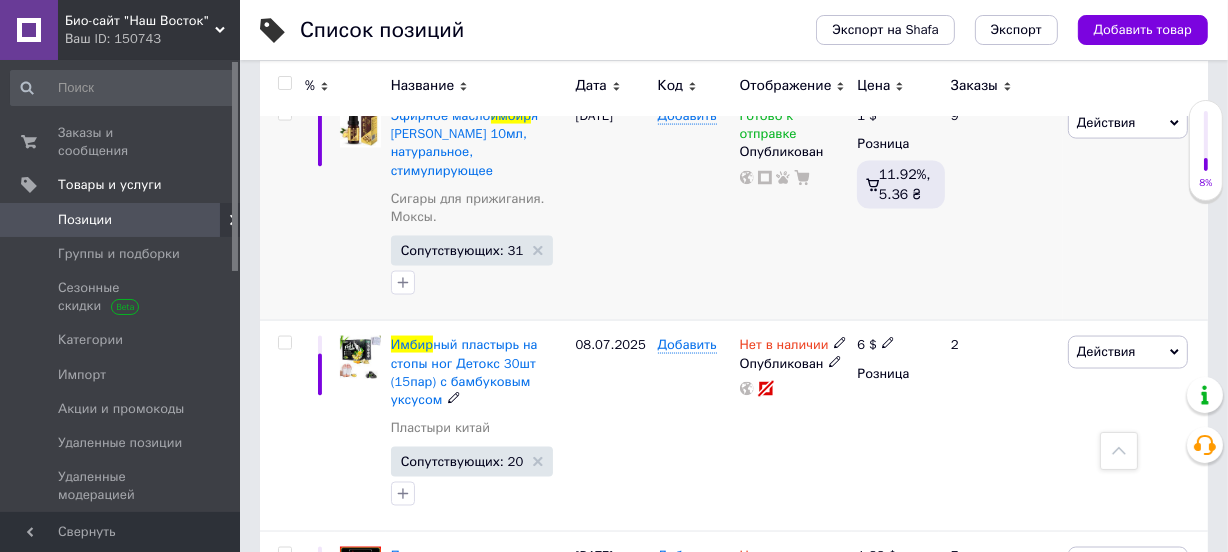 scroll, scrollTop: 2818, scrollLeft: 0, axis: vertical 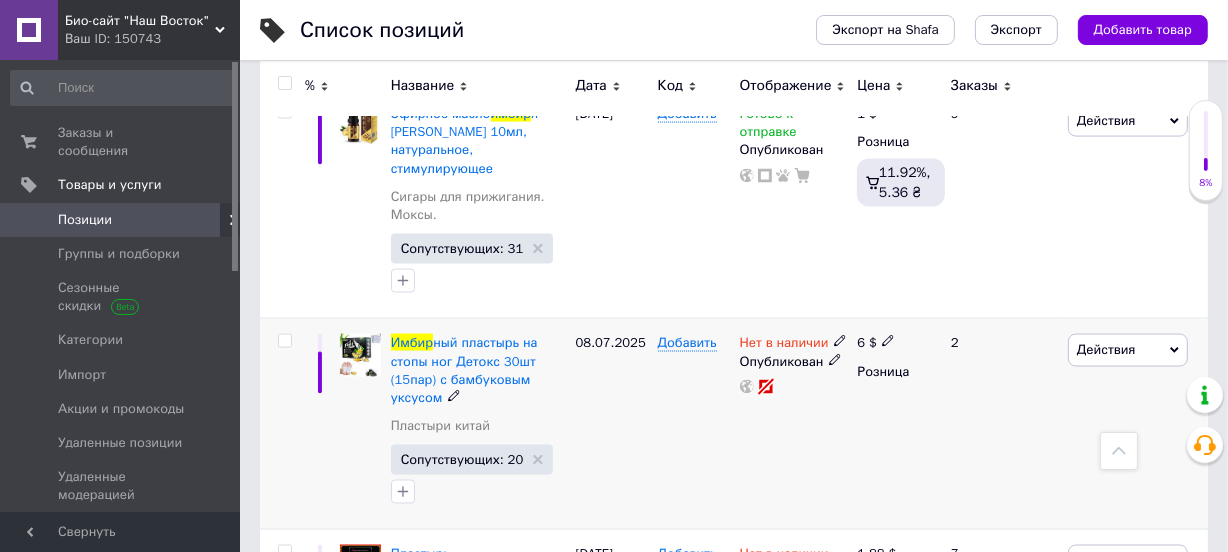 click on "Действия" at bounding box center (1106, 349) 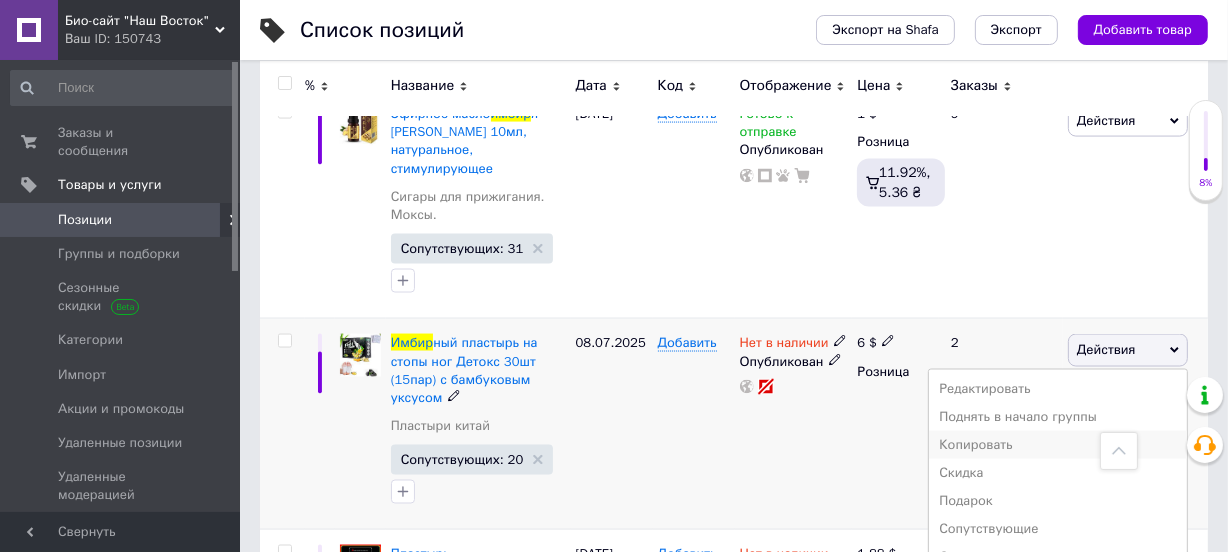 click on "Копировать" at bounding box center [1058, 445] 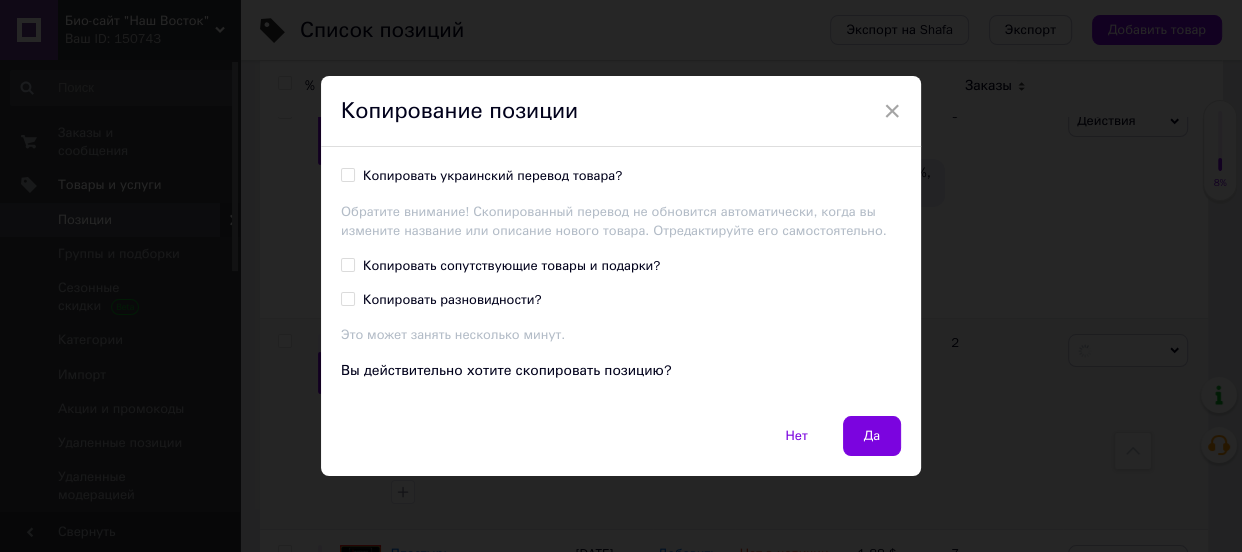 click on "Копировать сопутствующие товары и подарки?" at bounding box center (511, 266) 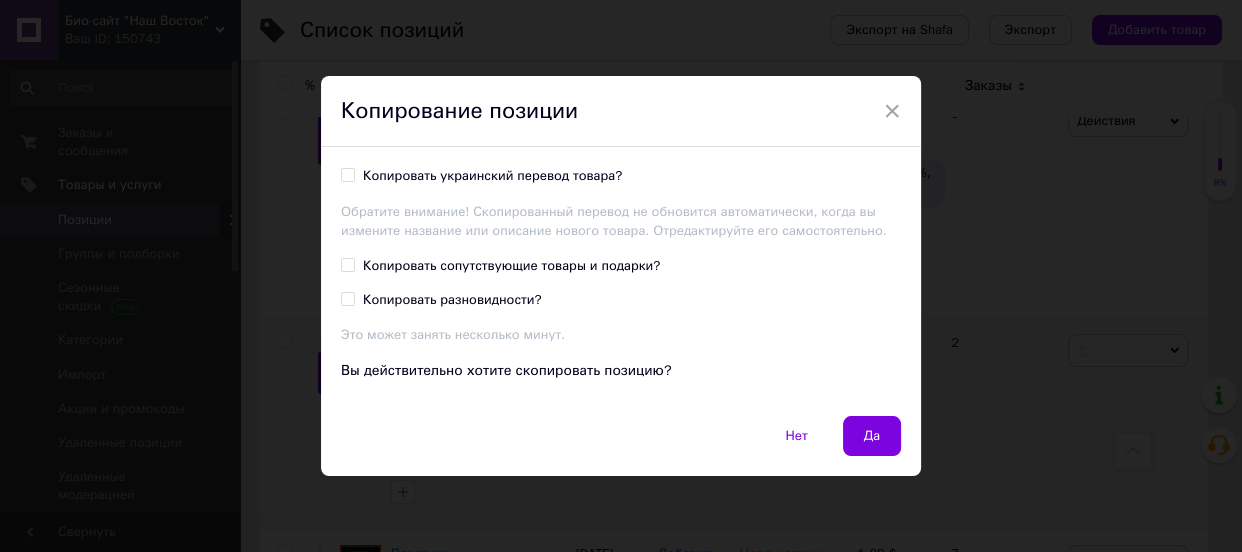 click on "Копировать сопутствующие товары и подарки?" at bounding box center (347, 264) 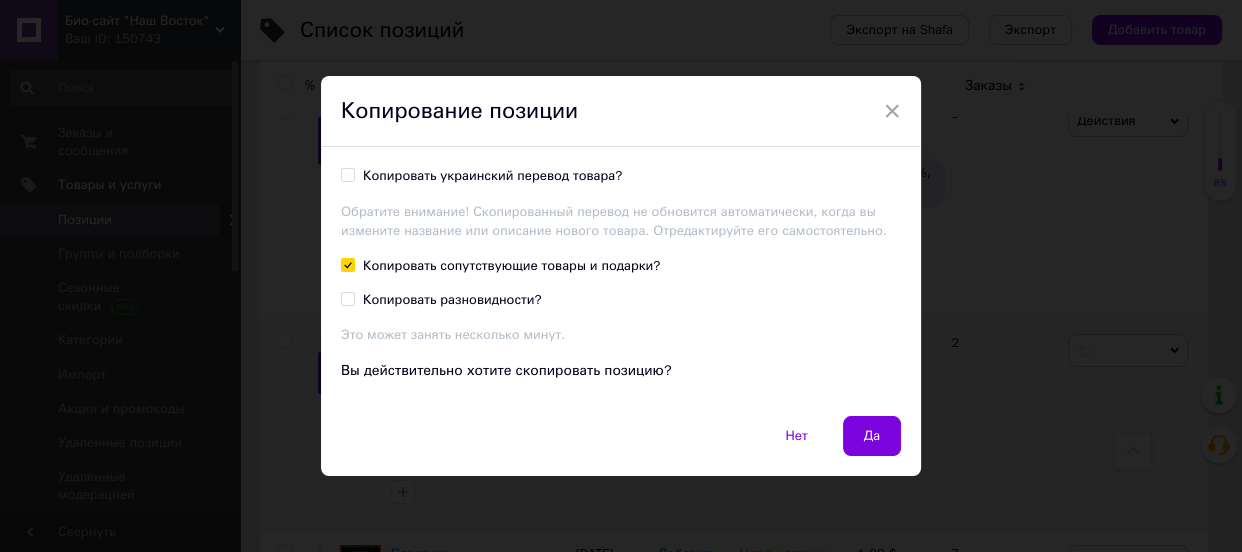 checkbox on "true" 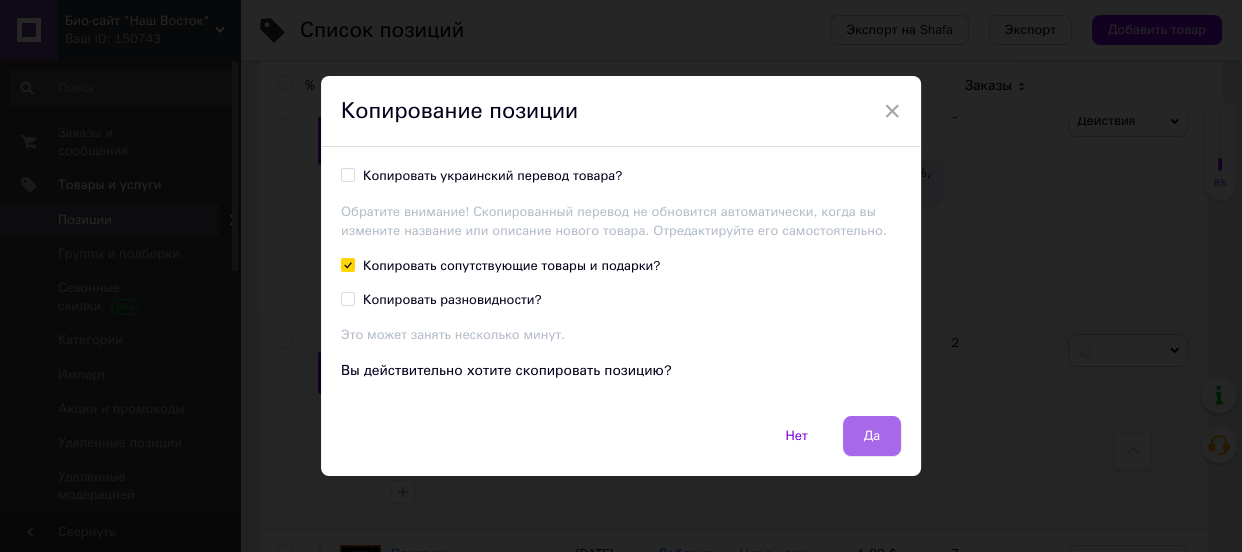 click on "Да" at bounding box center (872, 436) 